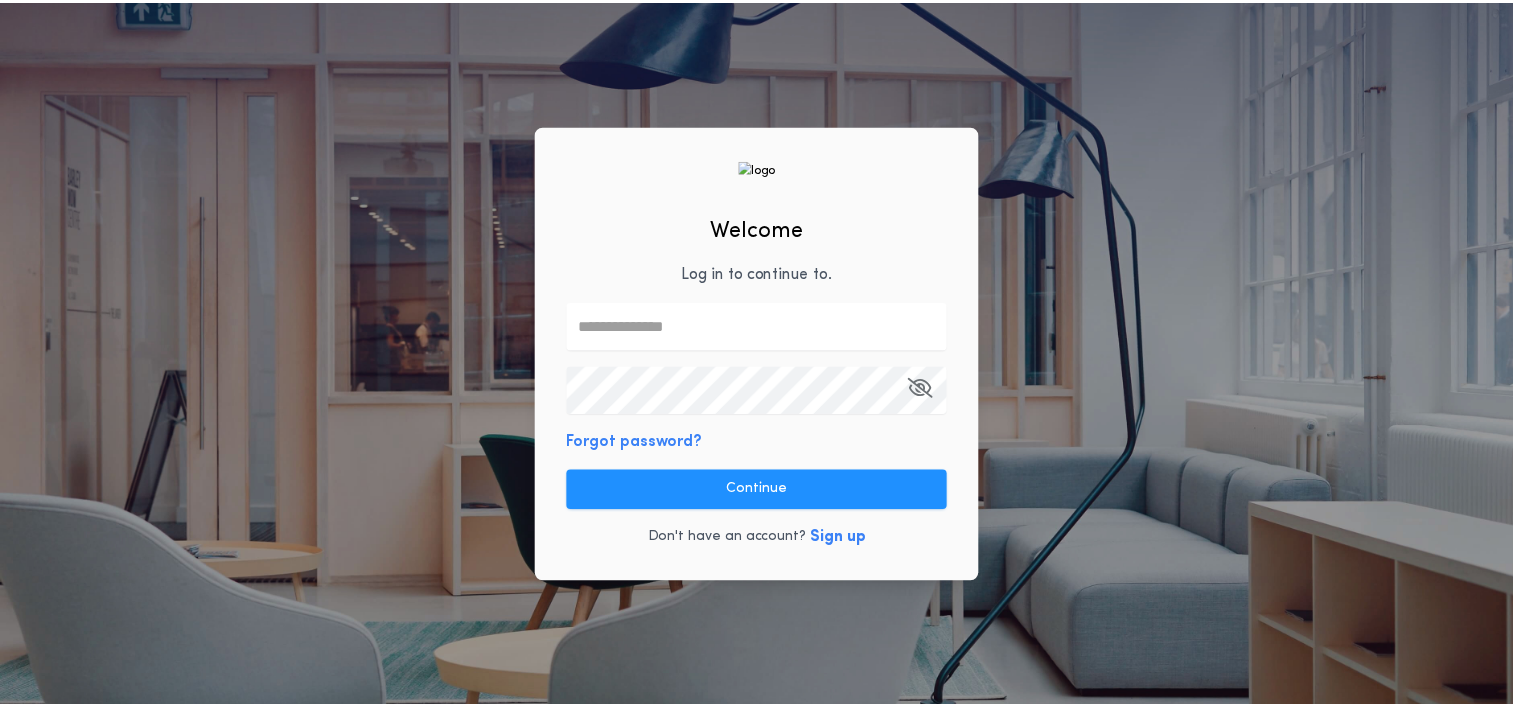 scroll, scrollTop: 0, scrollLeft: 0, axis: both 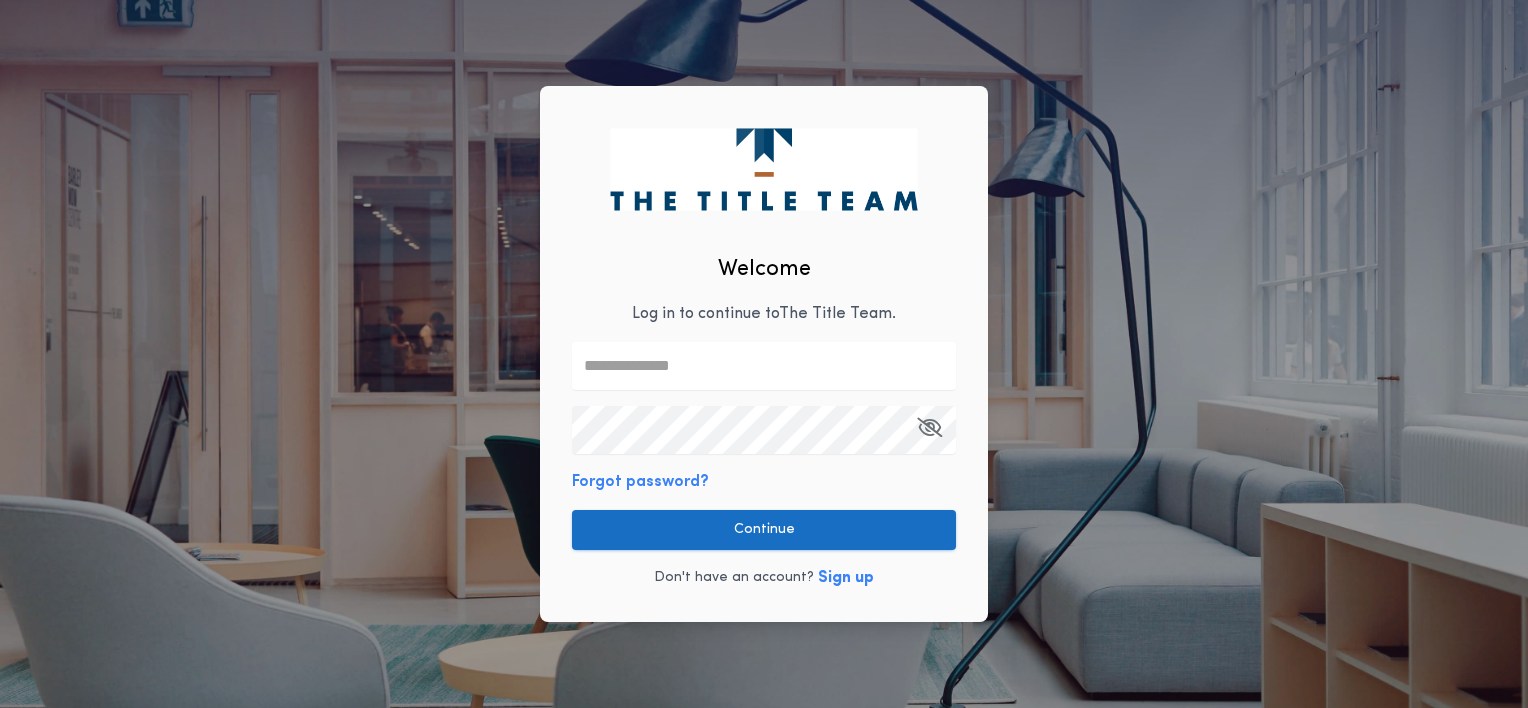 type on "**********" 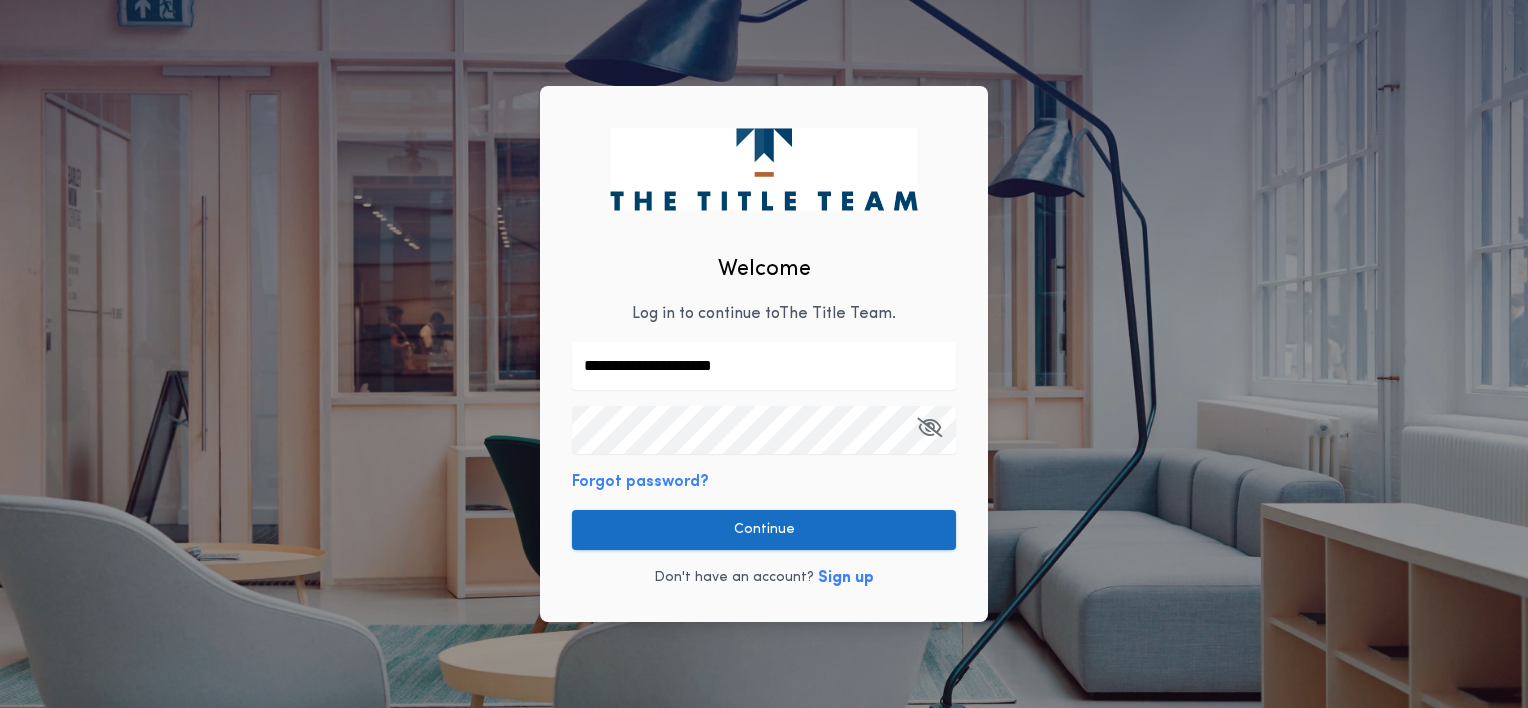 click on "Continue" at bounding box center (764, 530) 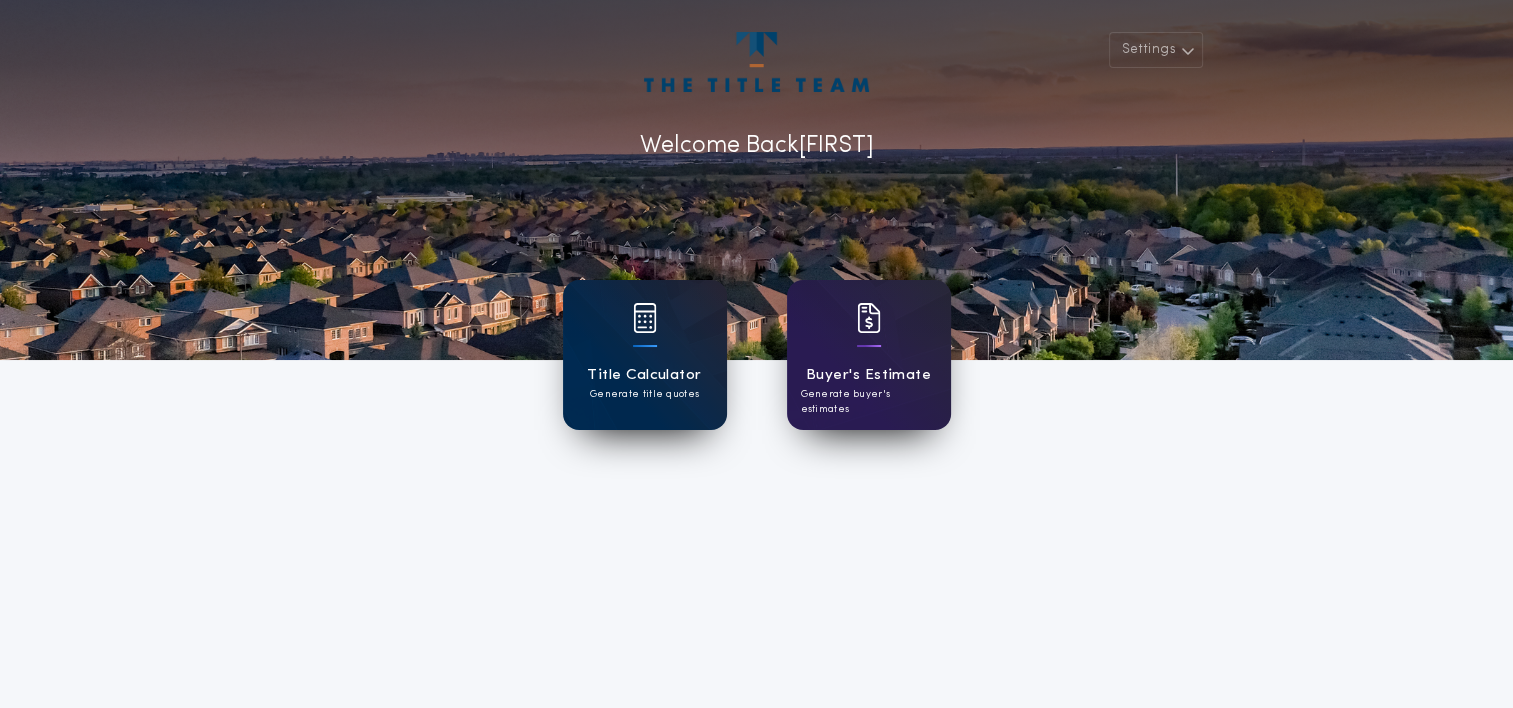 click on "Title Calculator" at bounding box center (644, 375) 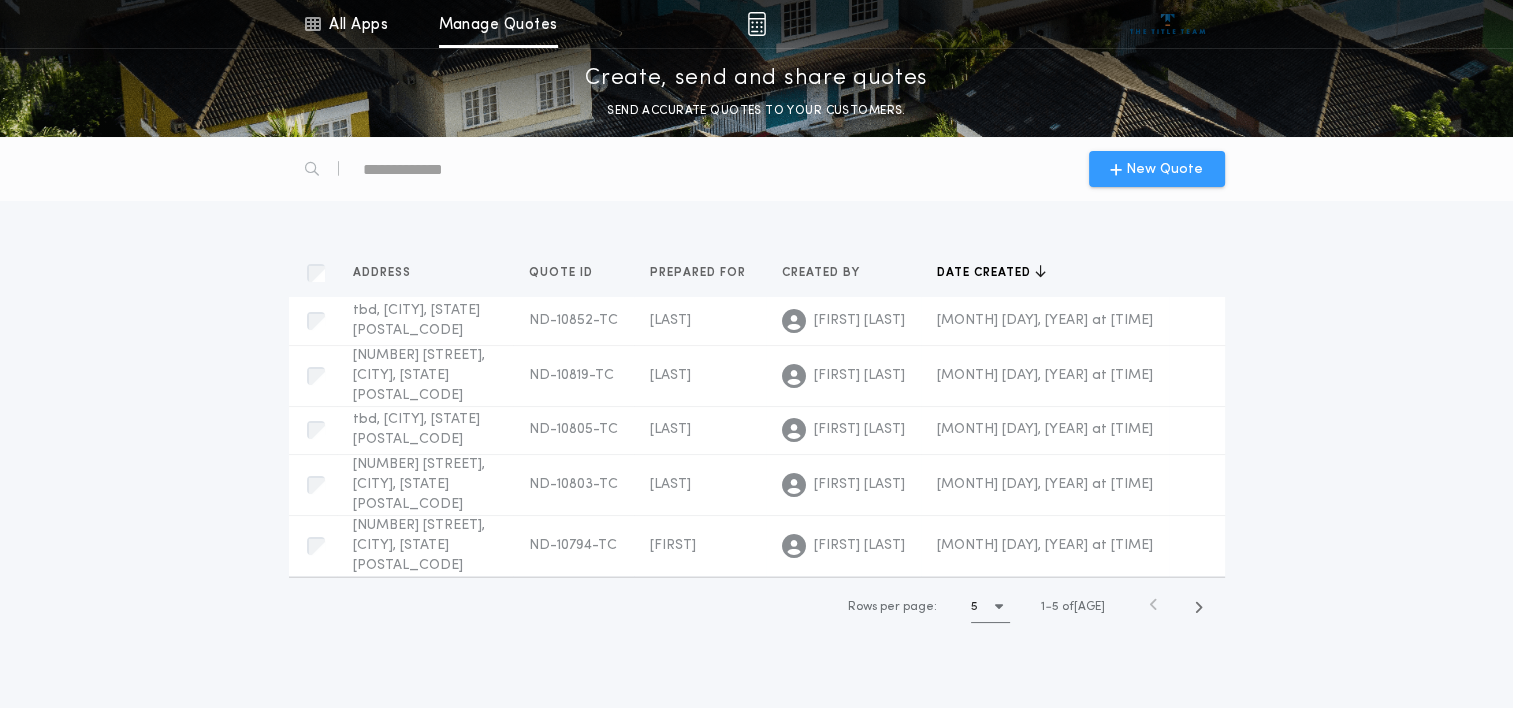 click on "New Quote" at bounding box center [1164, 169] 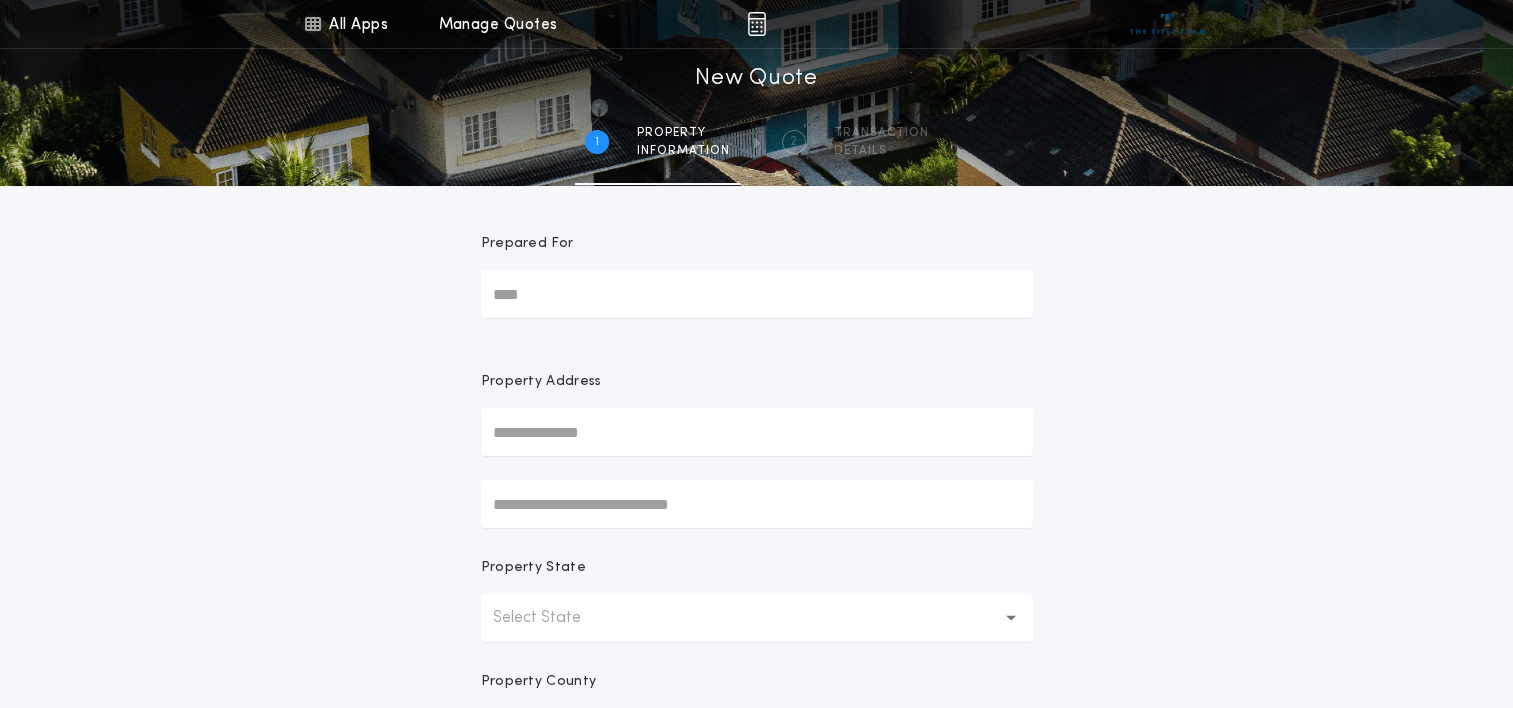 click on "Prepared For" at bounding box center (757, 294) 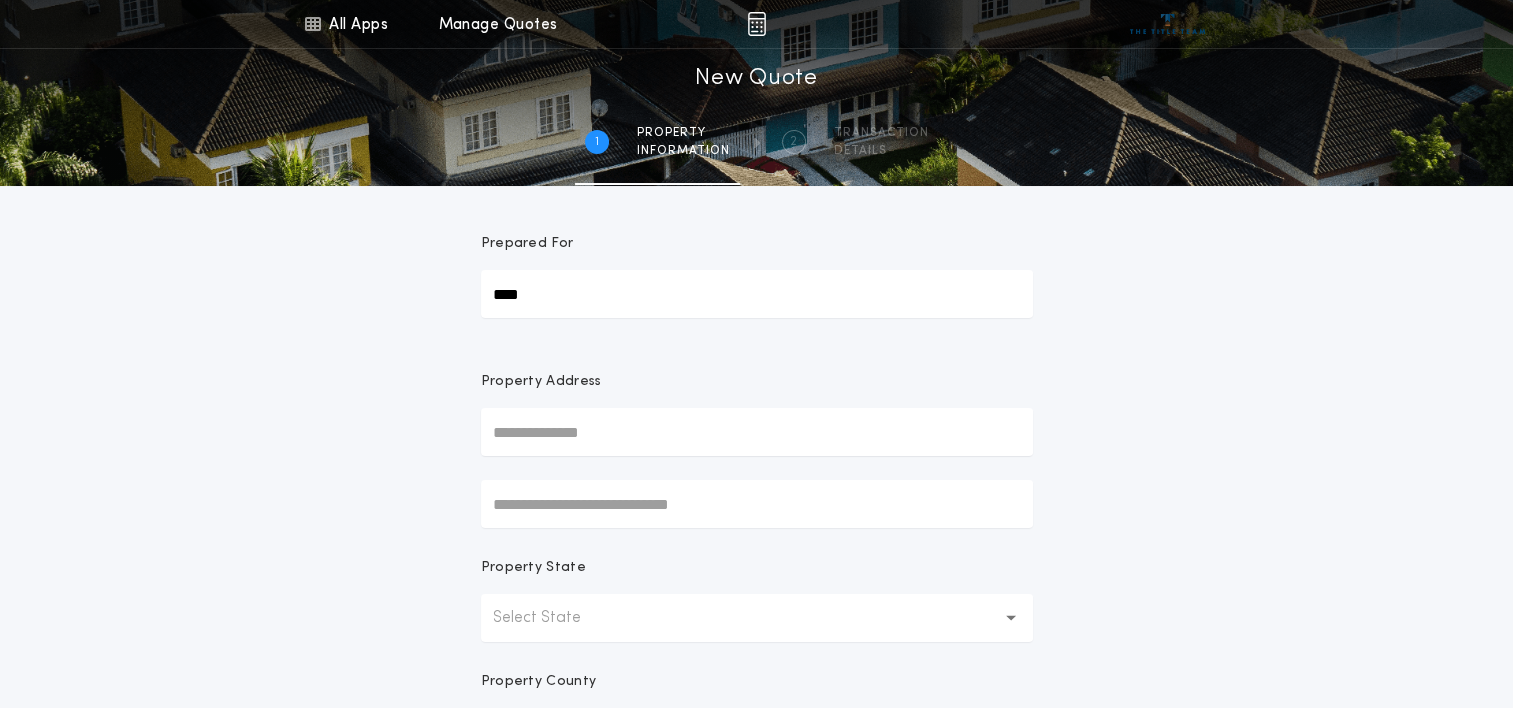 type on "****" 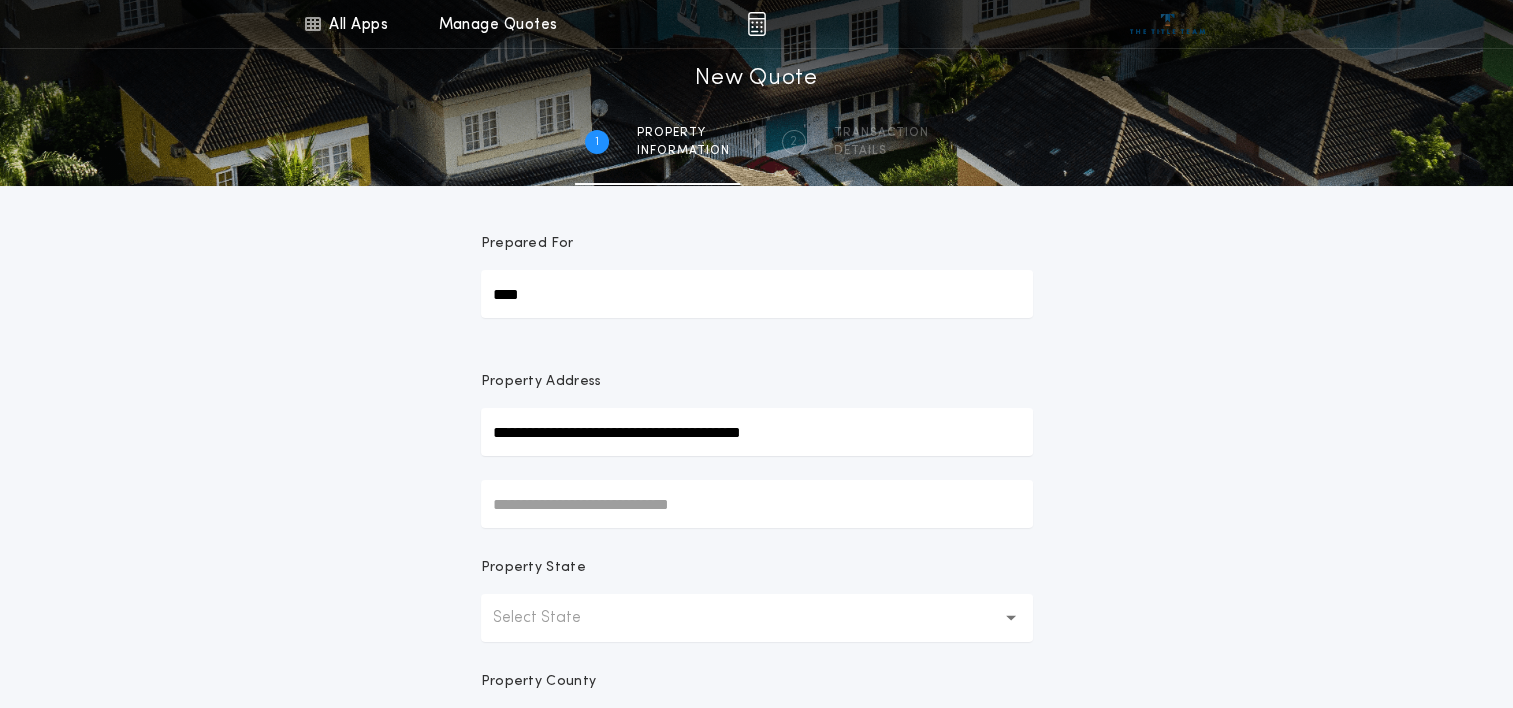 type on "**********" 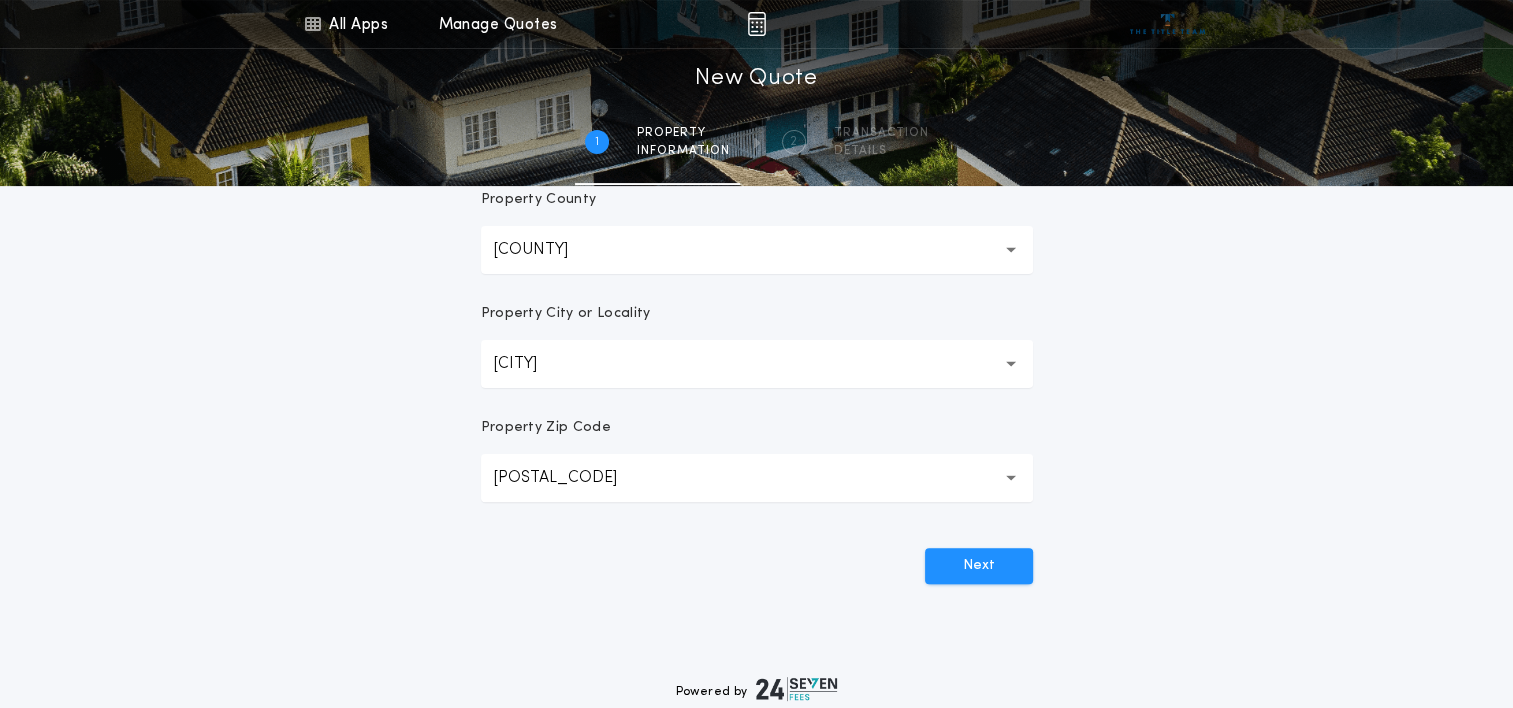 scroll, scrollTop: 500, scrollLeft: 0, axis: vertical 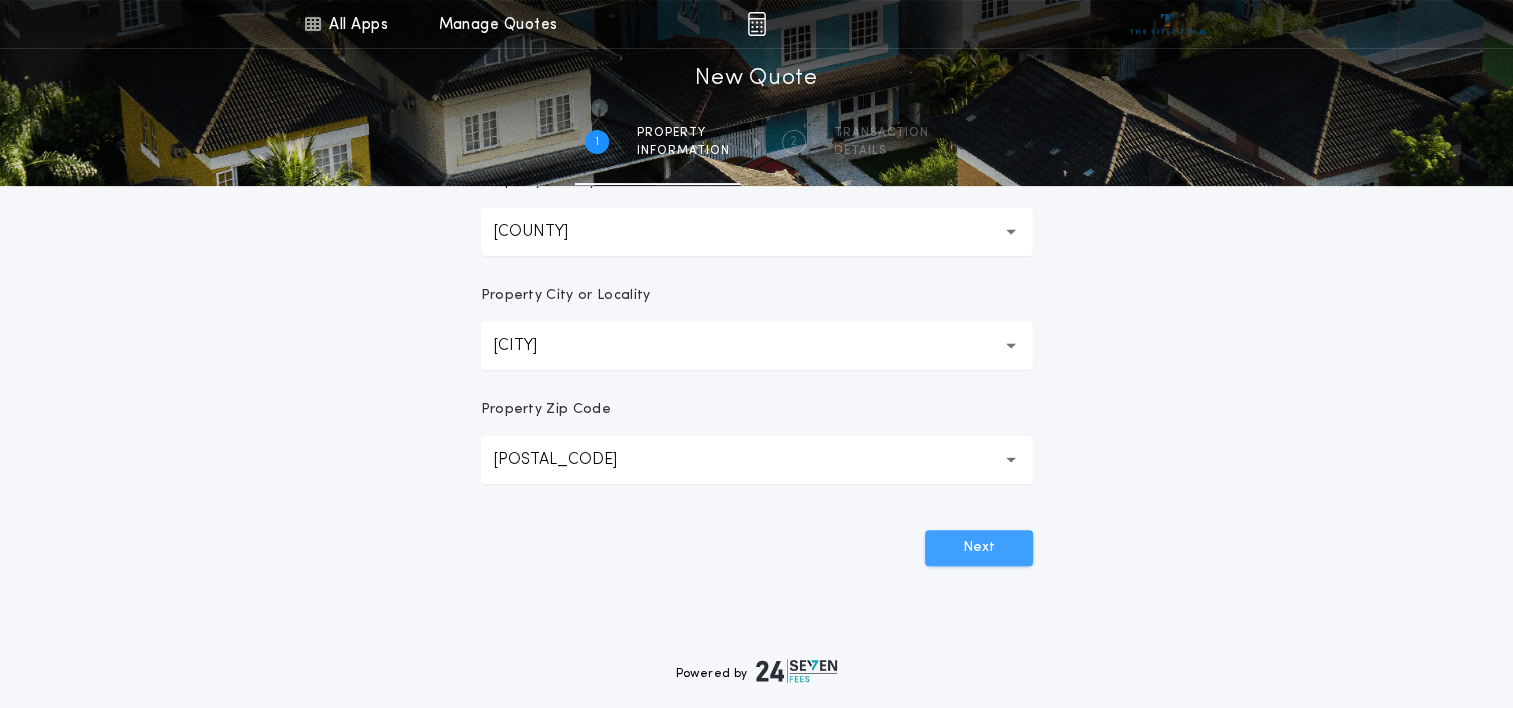 click on "Next" at bounding box center [979, 548] 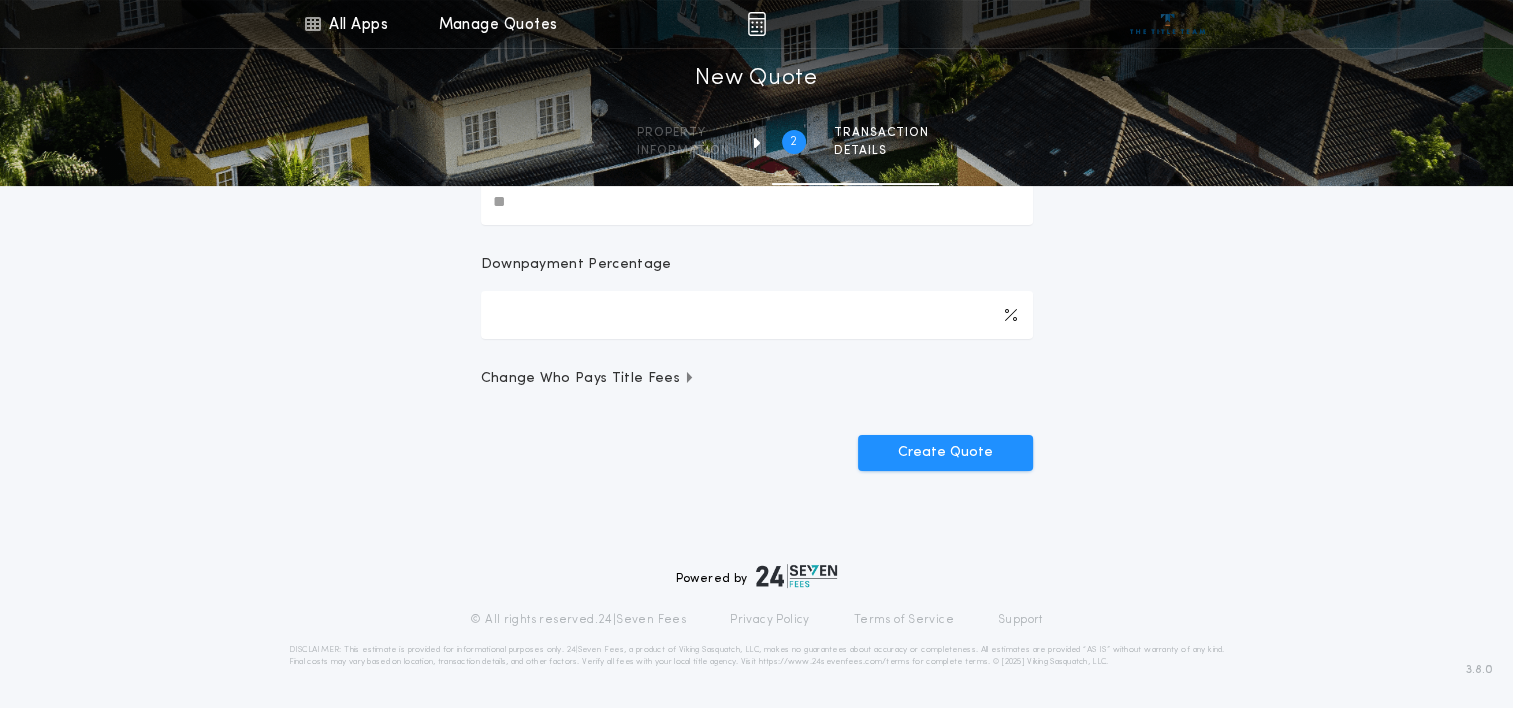 scroll, scrollTop: 0, scrollLeft: 0, axis: both 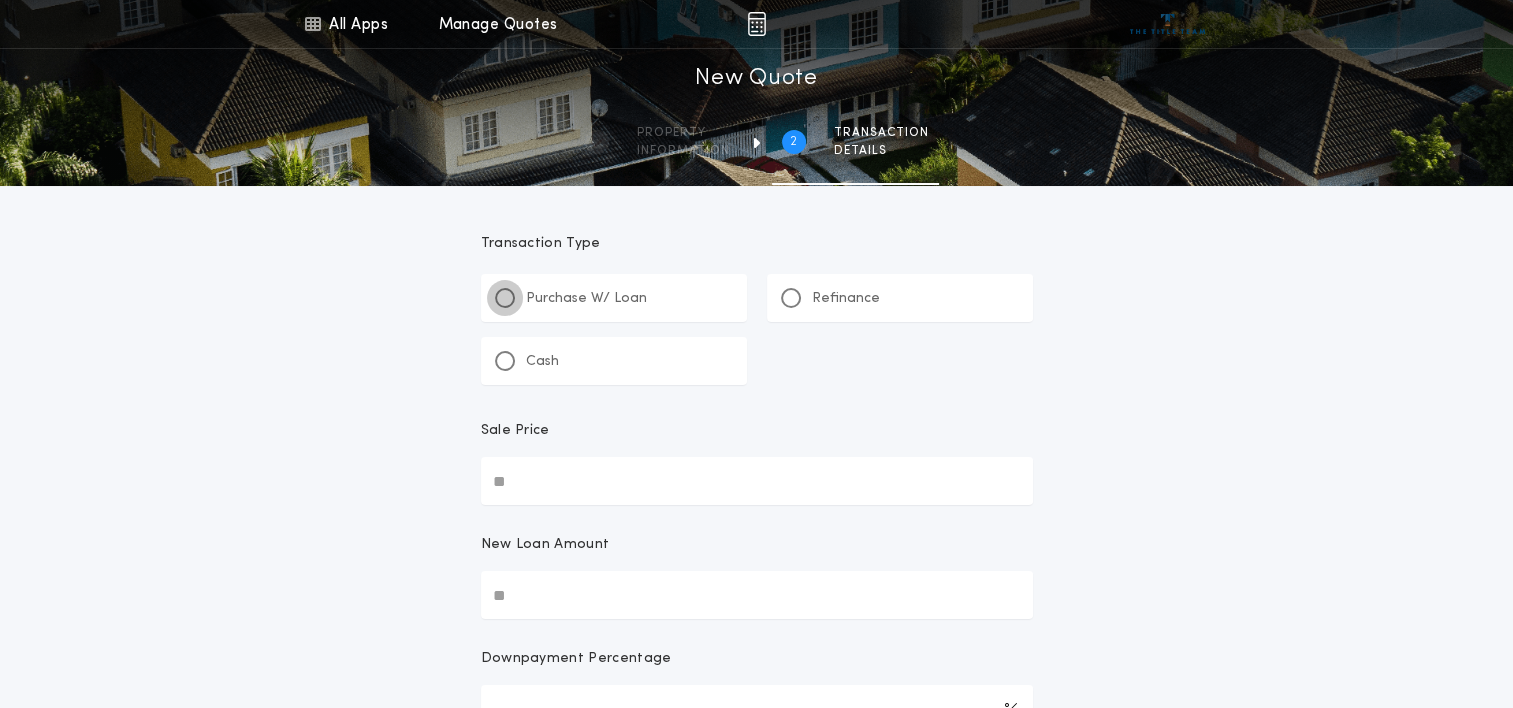 click at bounding box center (505, 298) 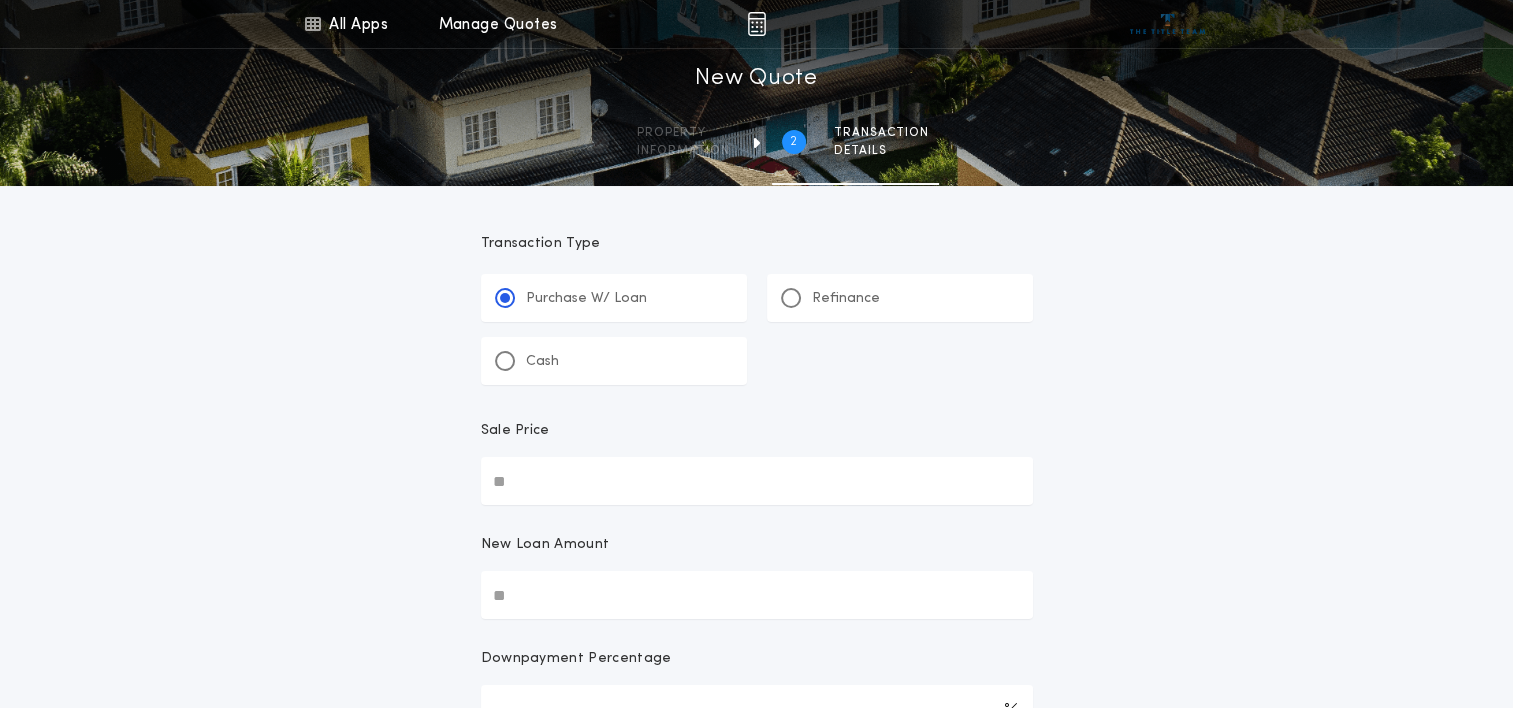 click on "Sale Price" at bounding box center (757, 481) 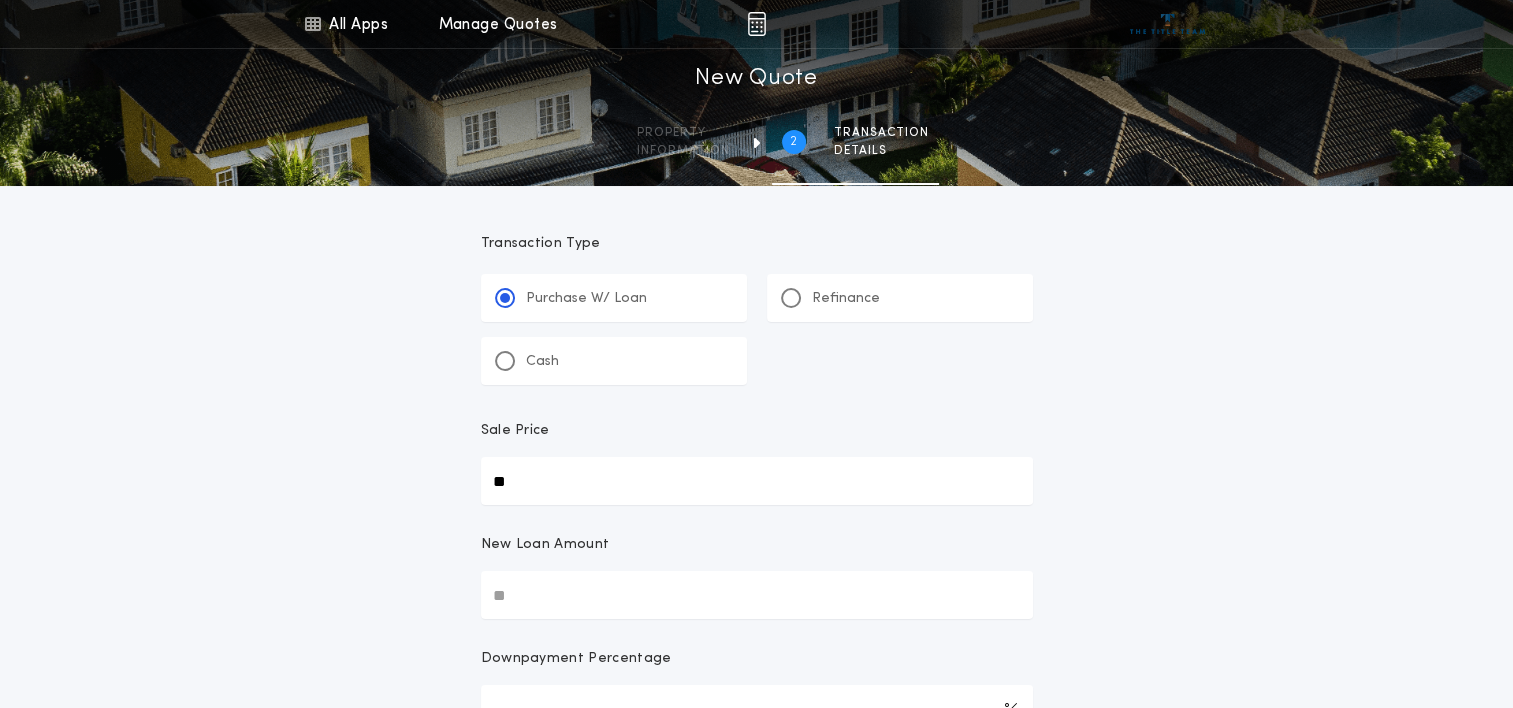 type on "**" 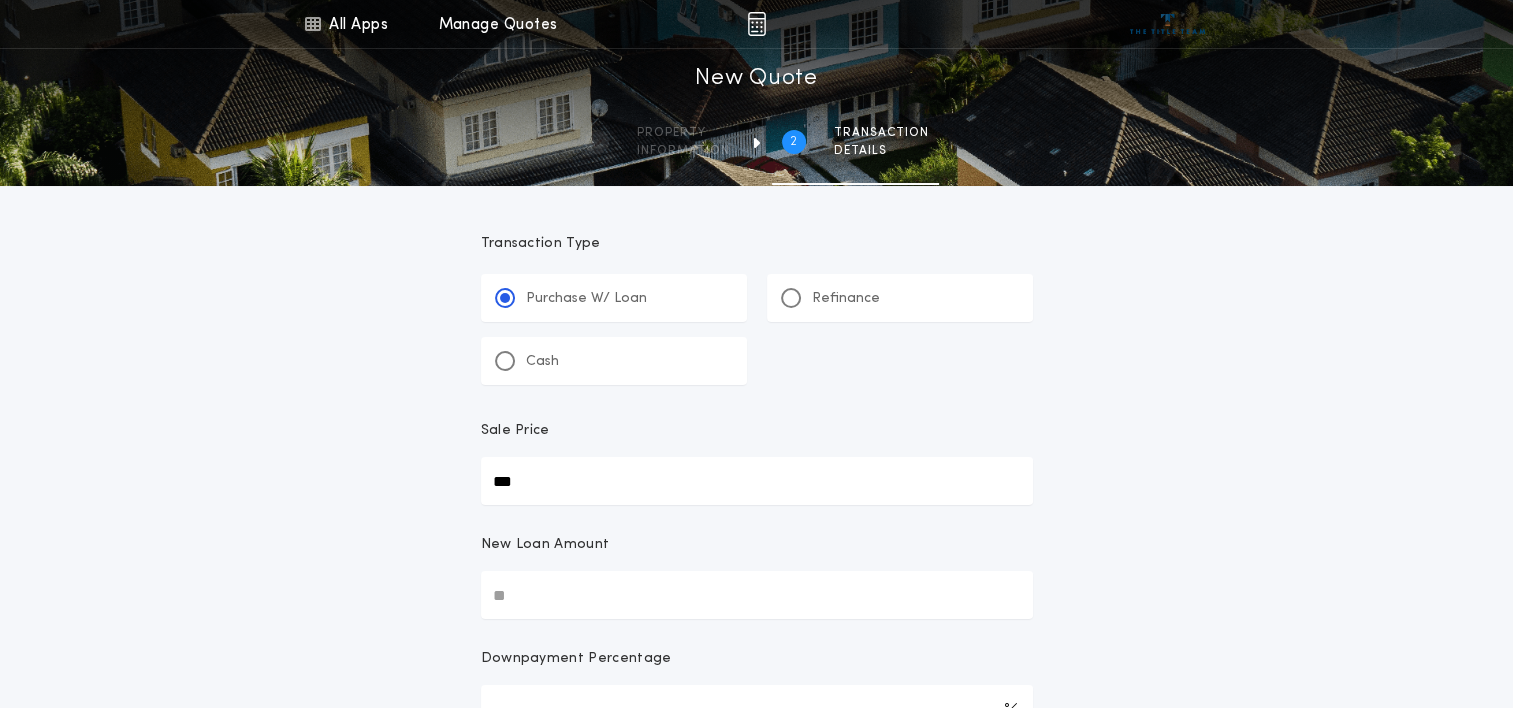 type on "***" 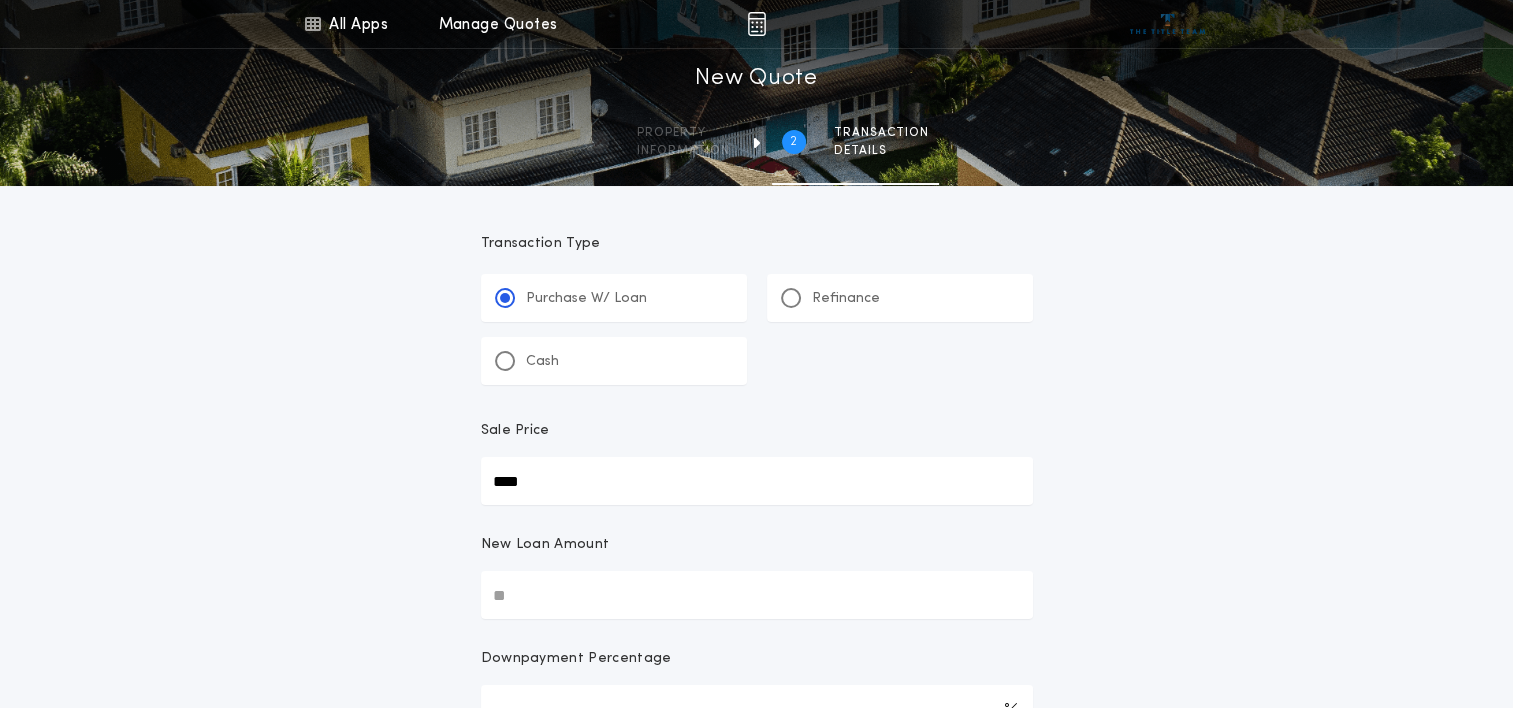 type on "****" 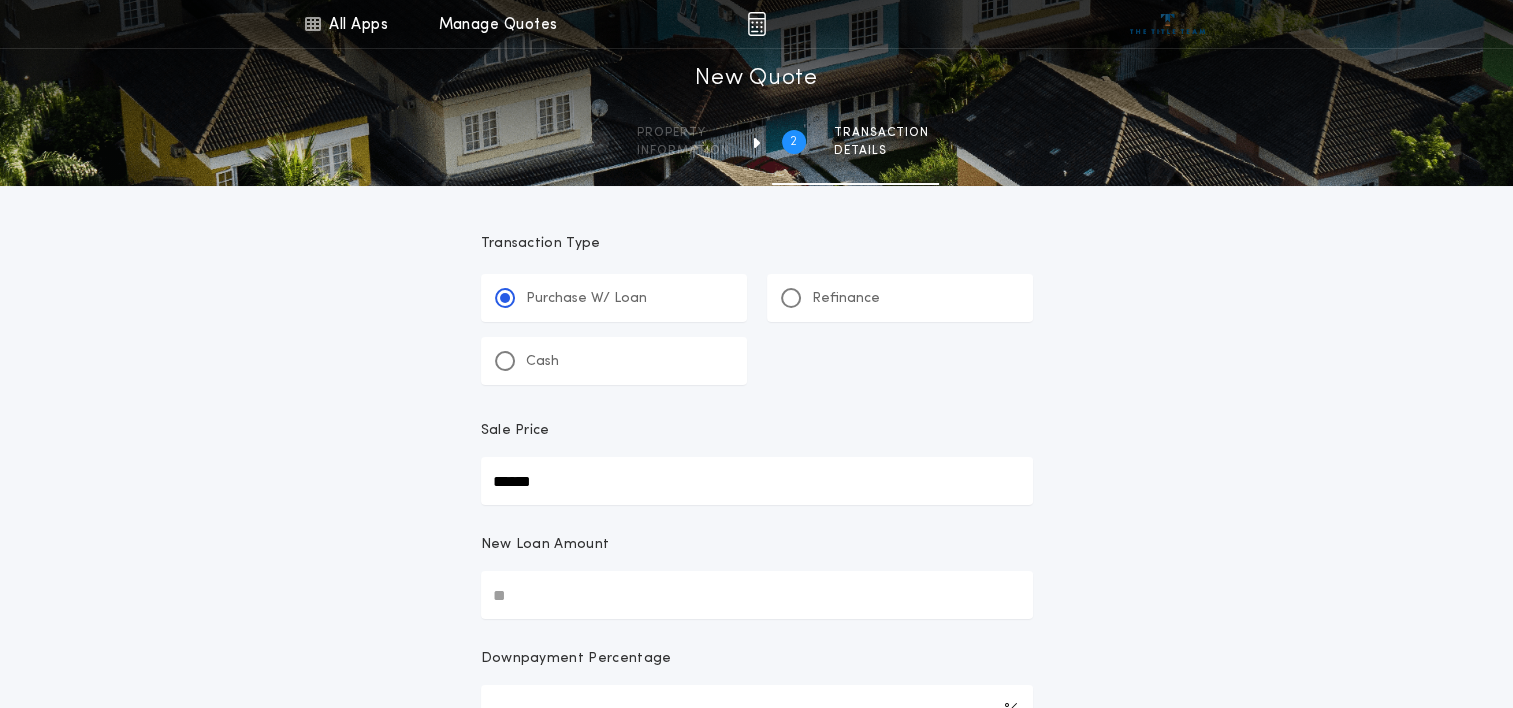 type on "******" 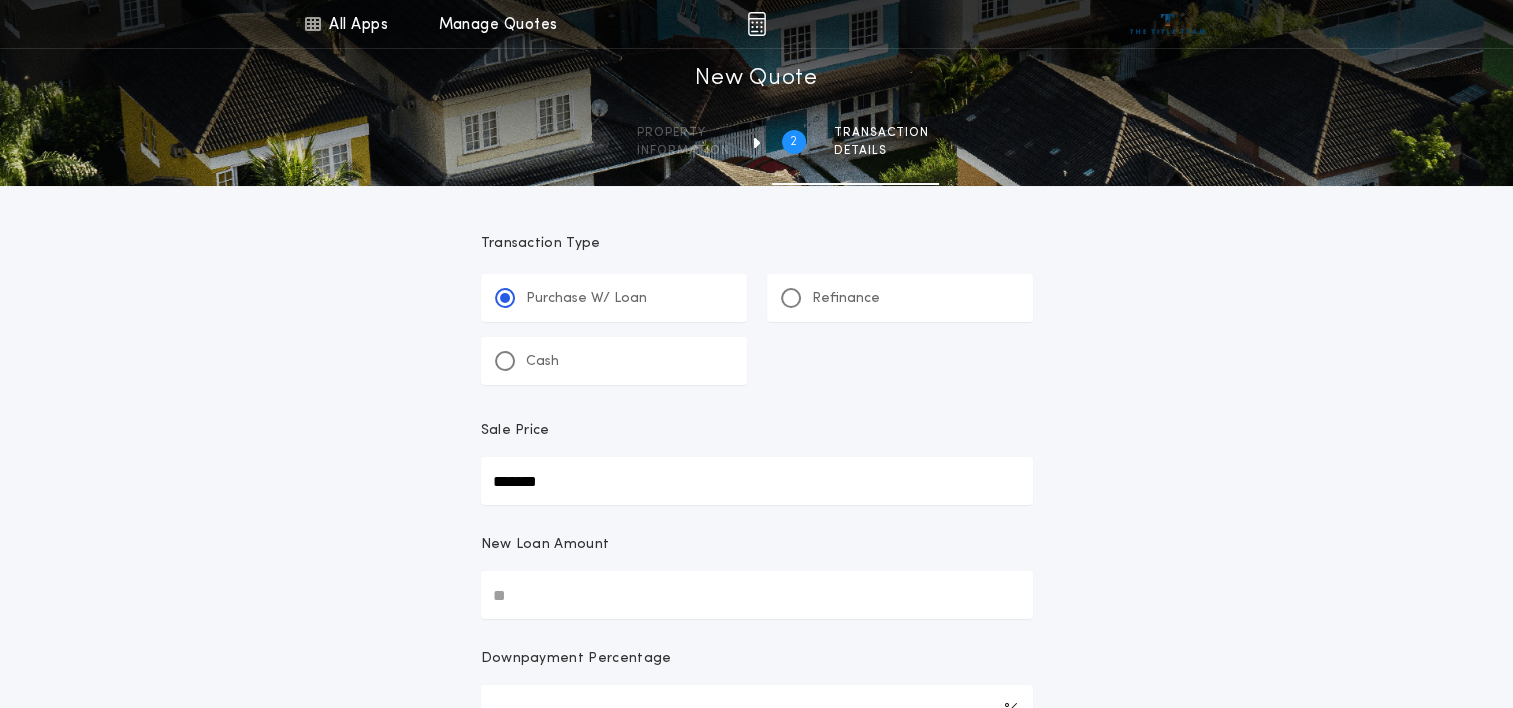 type on "*******" 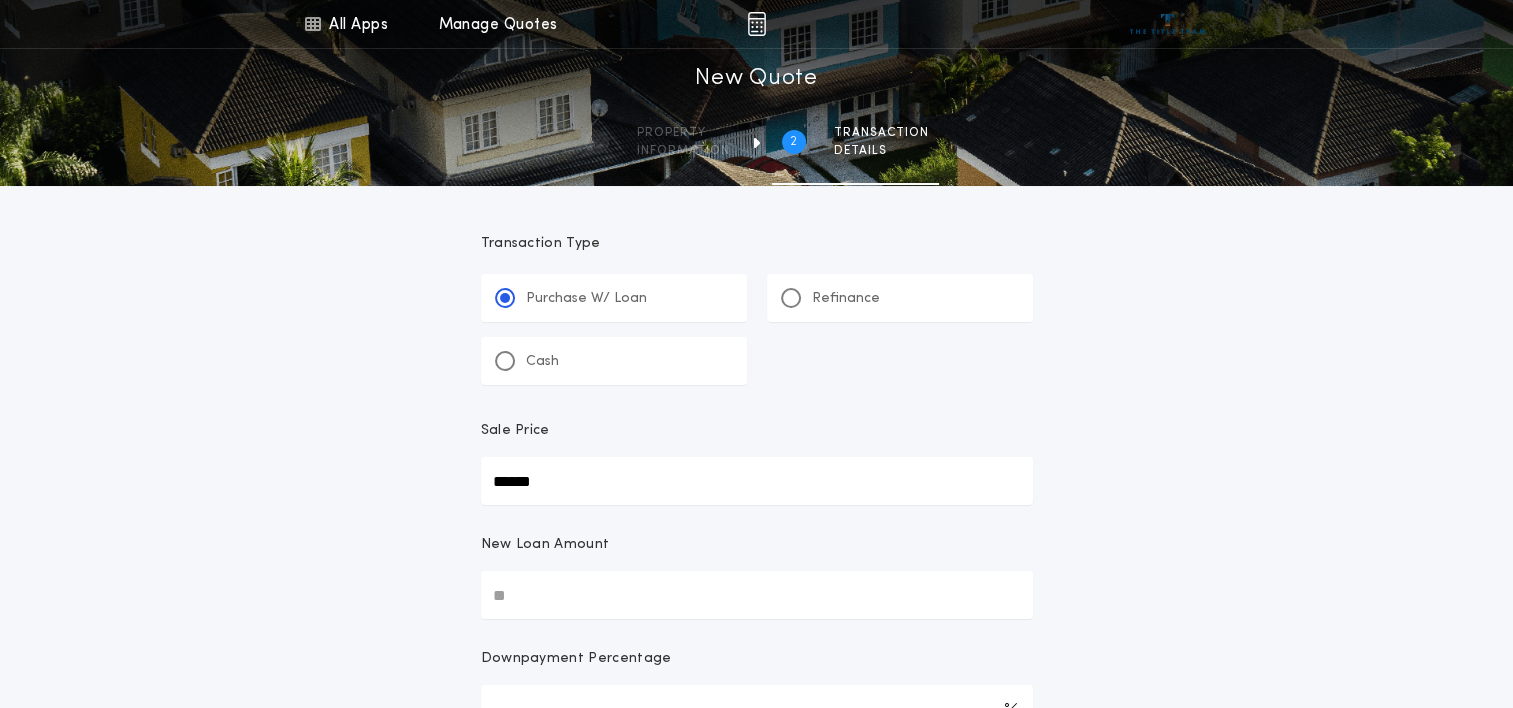 type on "******" 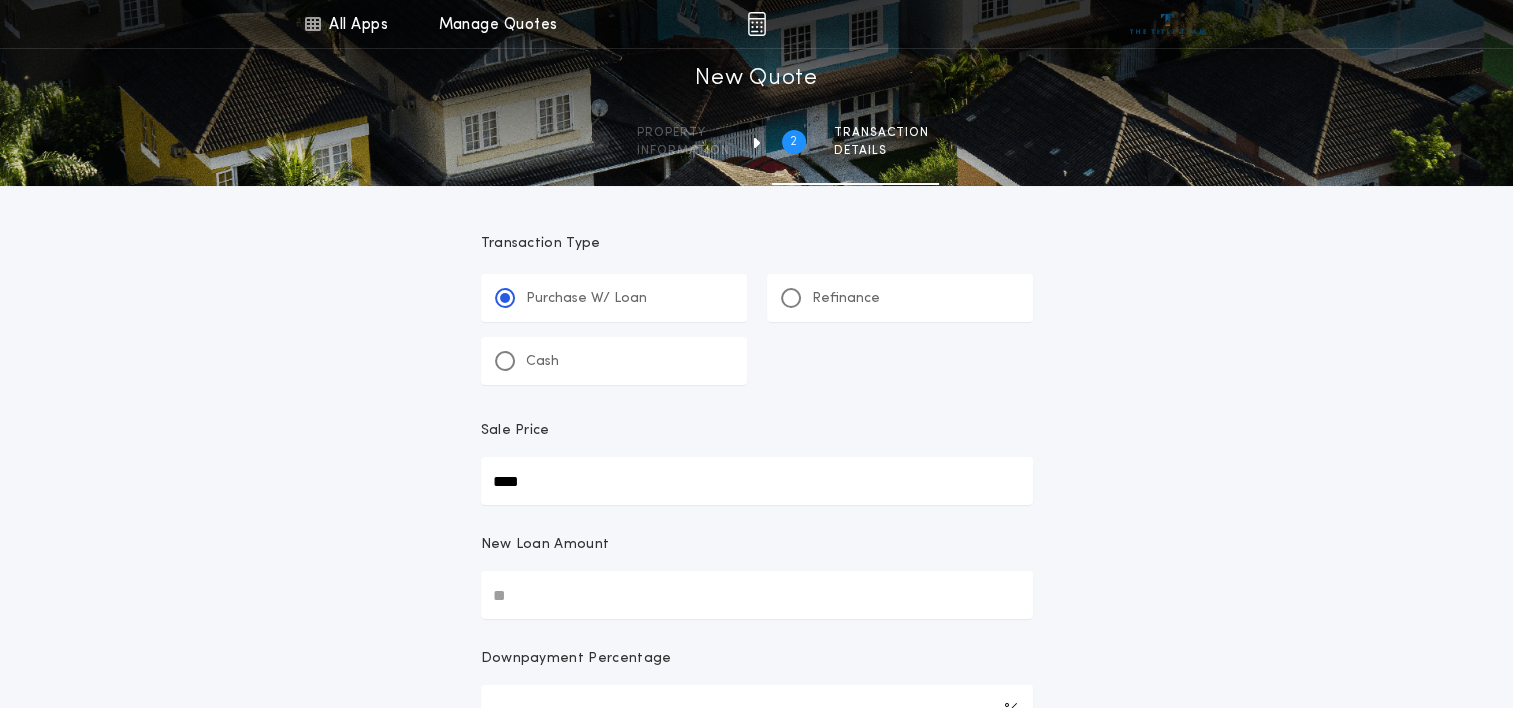 type on "****" 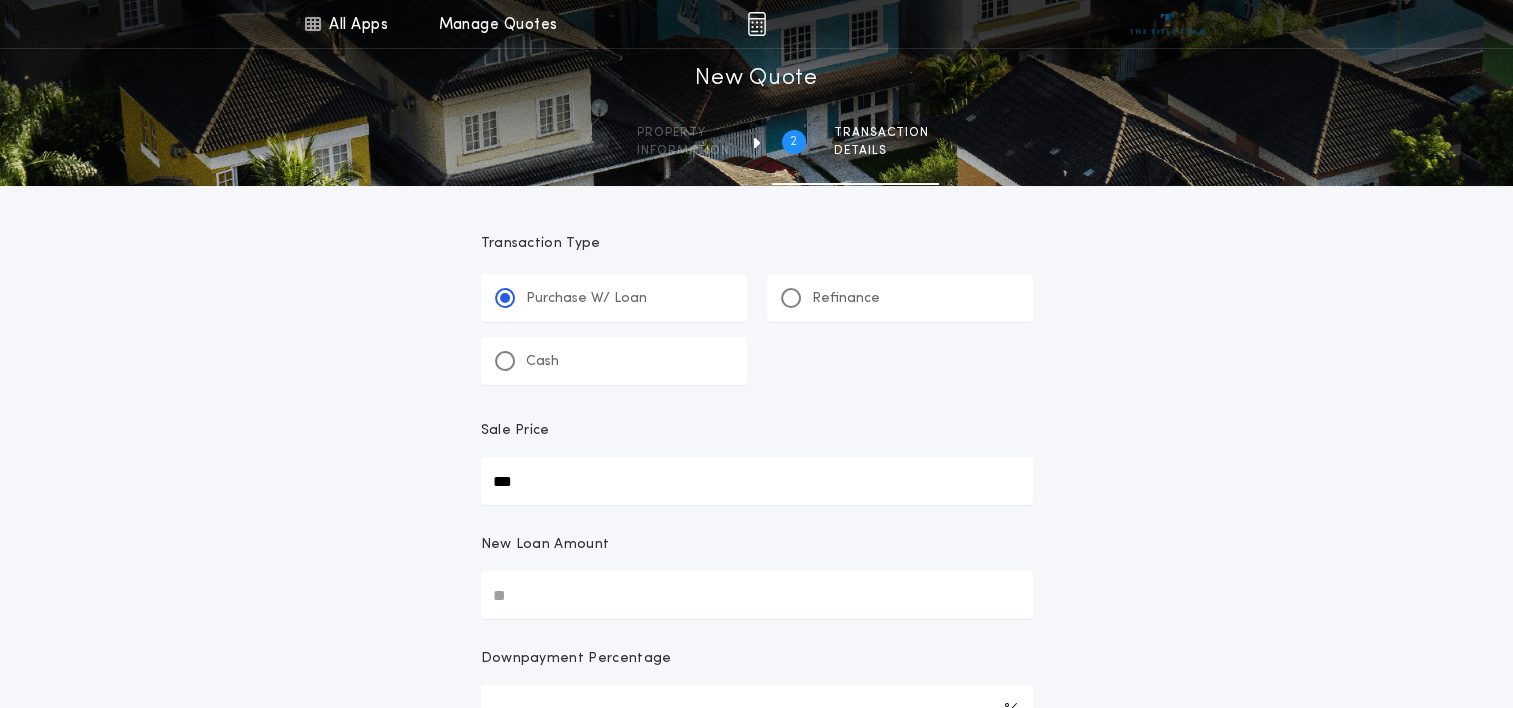 type on "***" 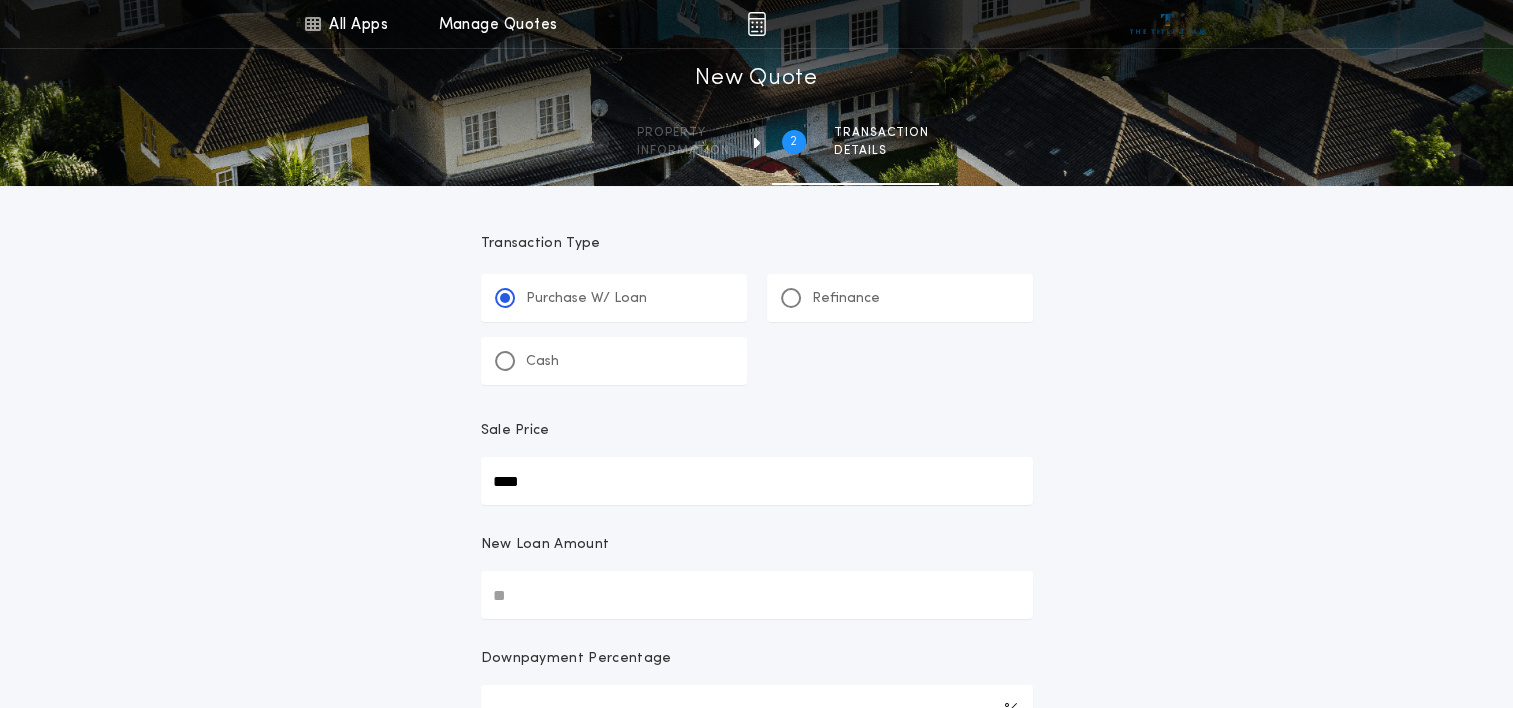 type on "****" 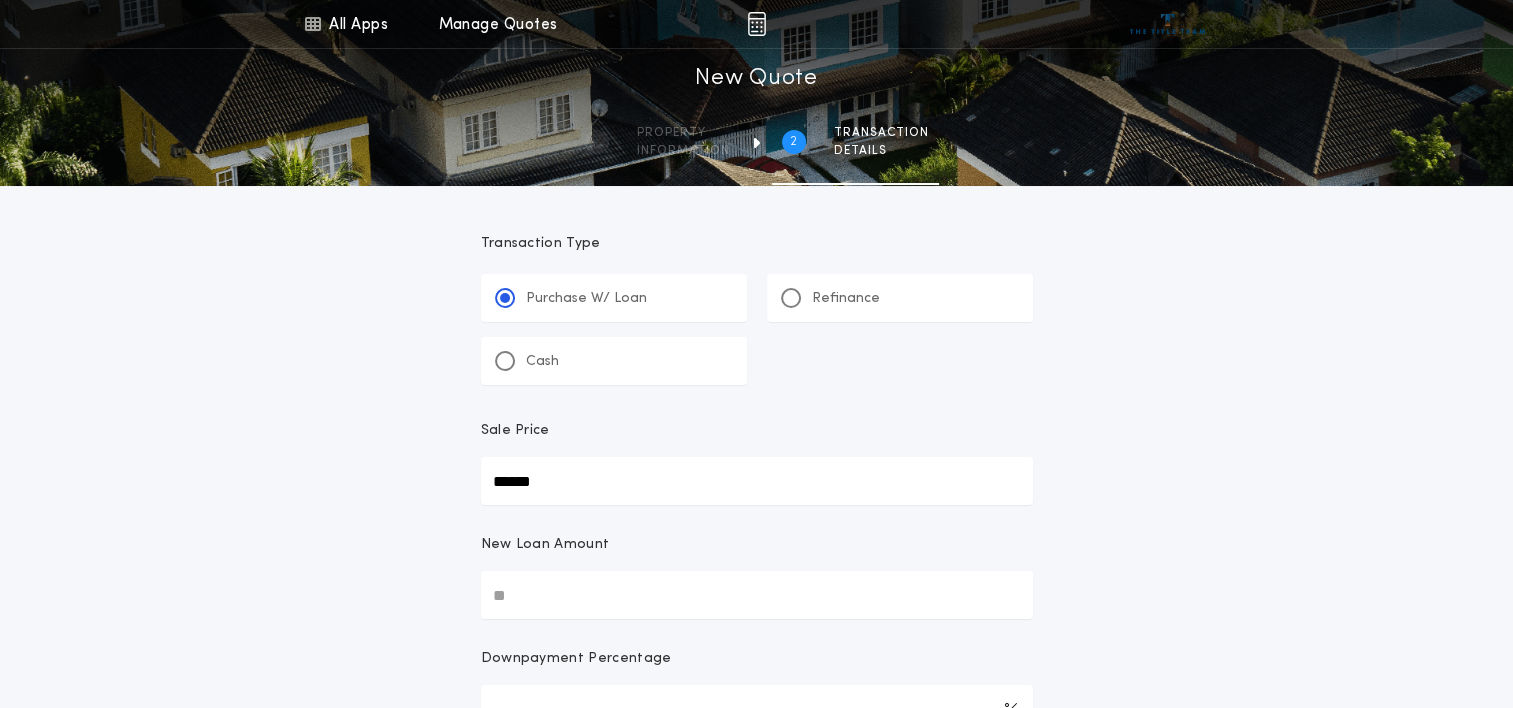 type on "******" 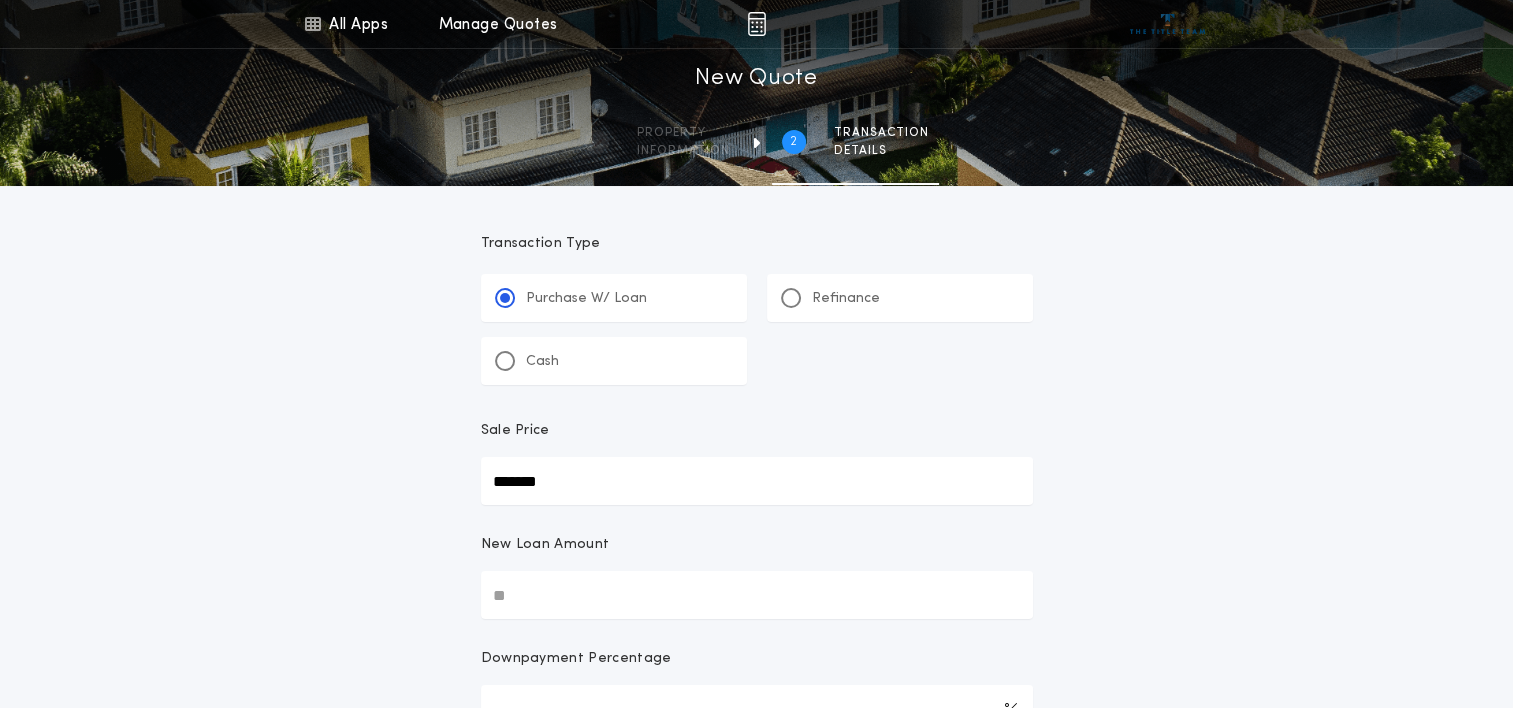 type on "*******" 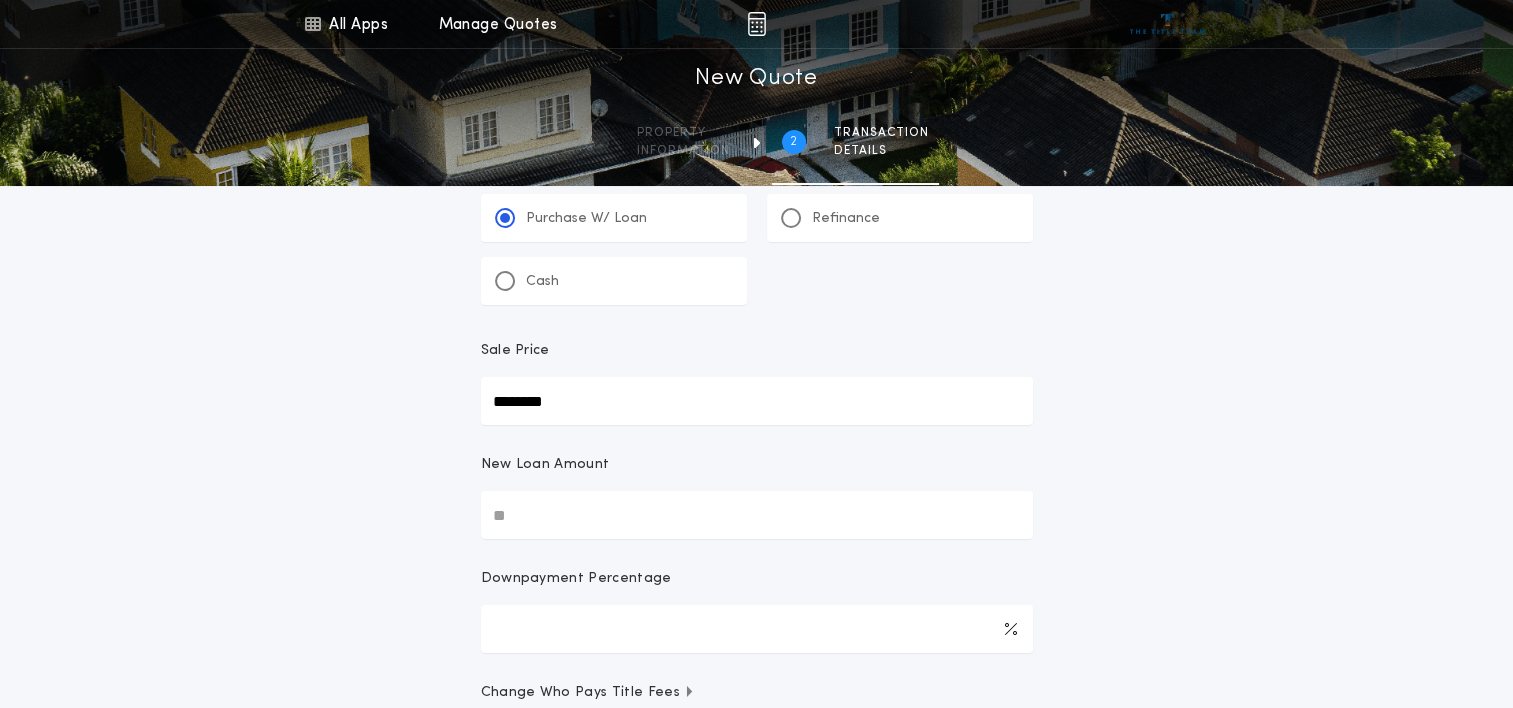 scroll, scrollTop: 200, scrollLeft: 0, axis: vertical 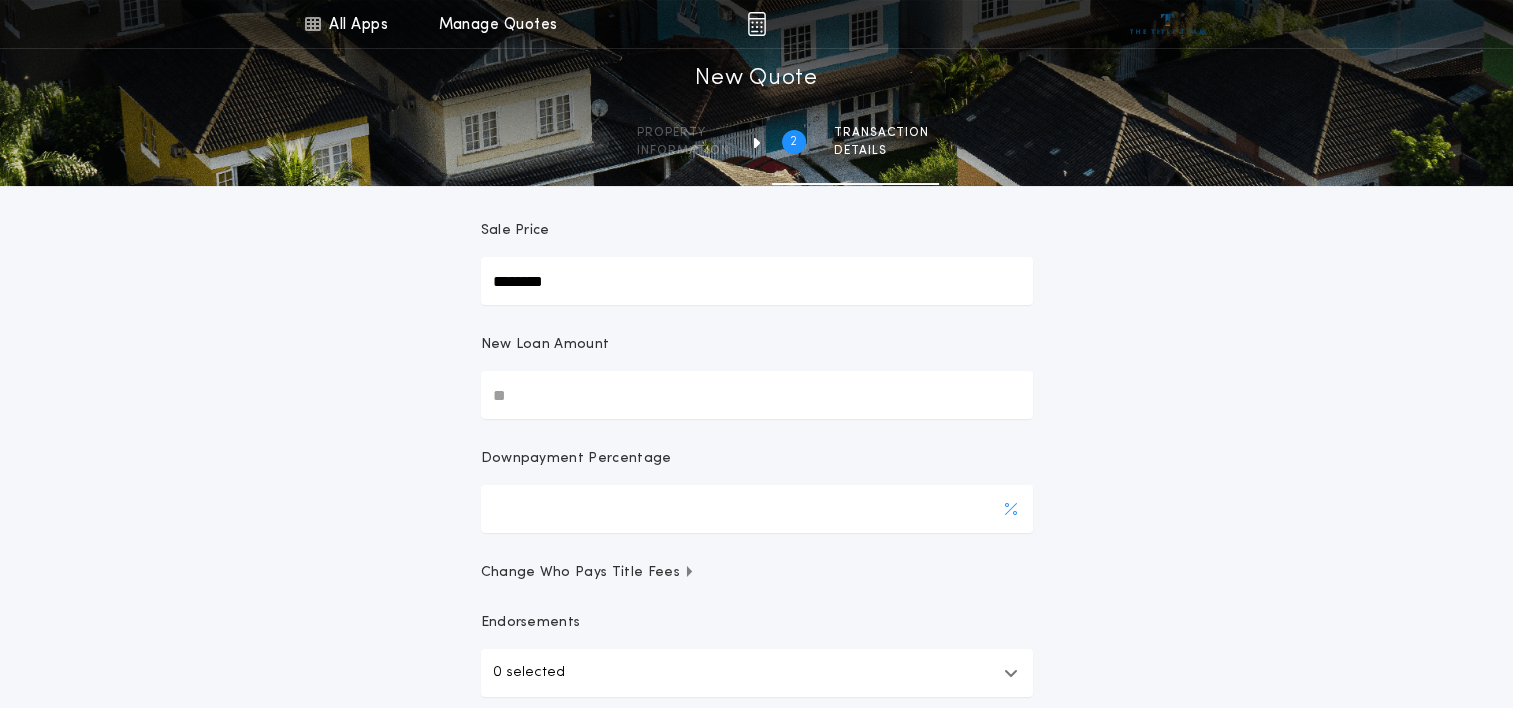 type on "********" 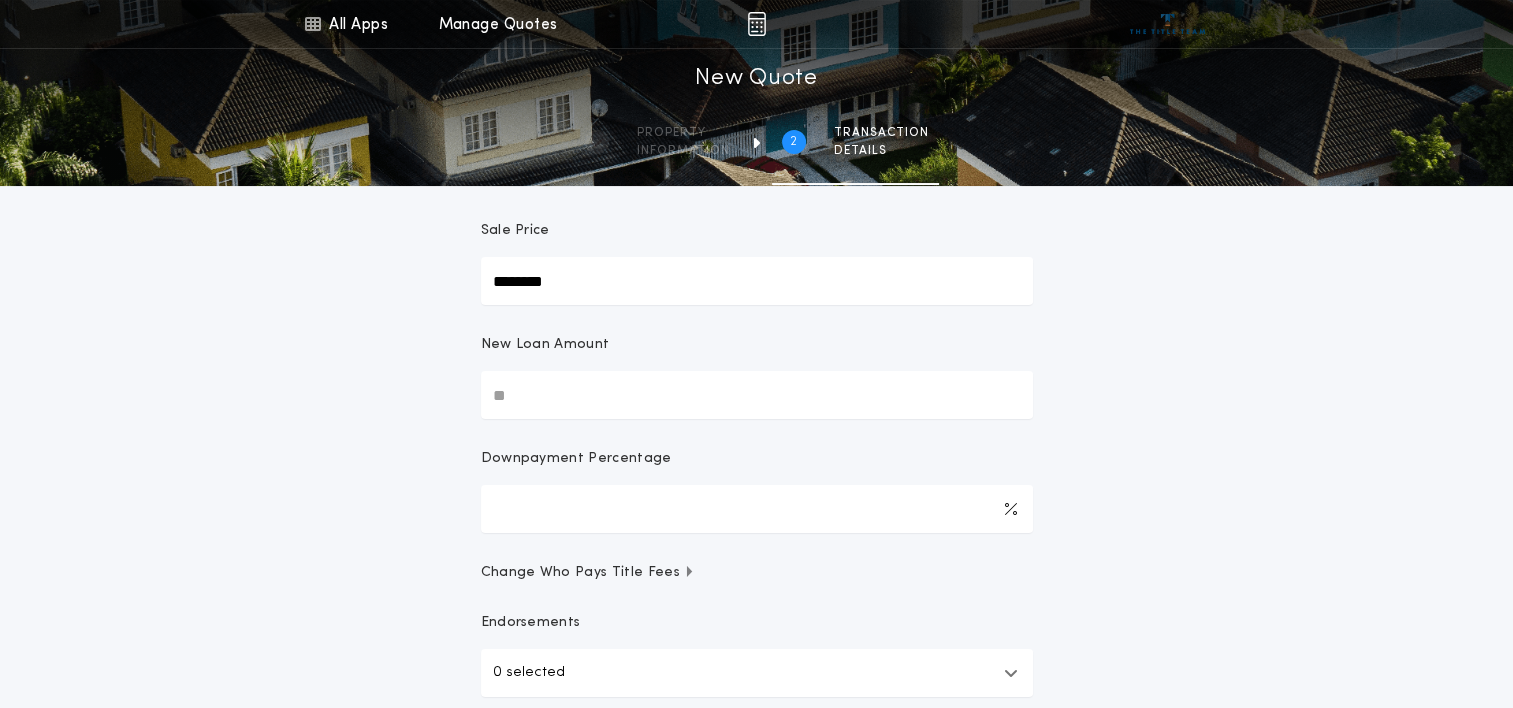 type on "*" 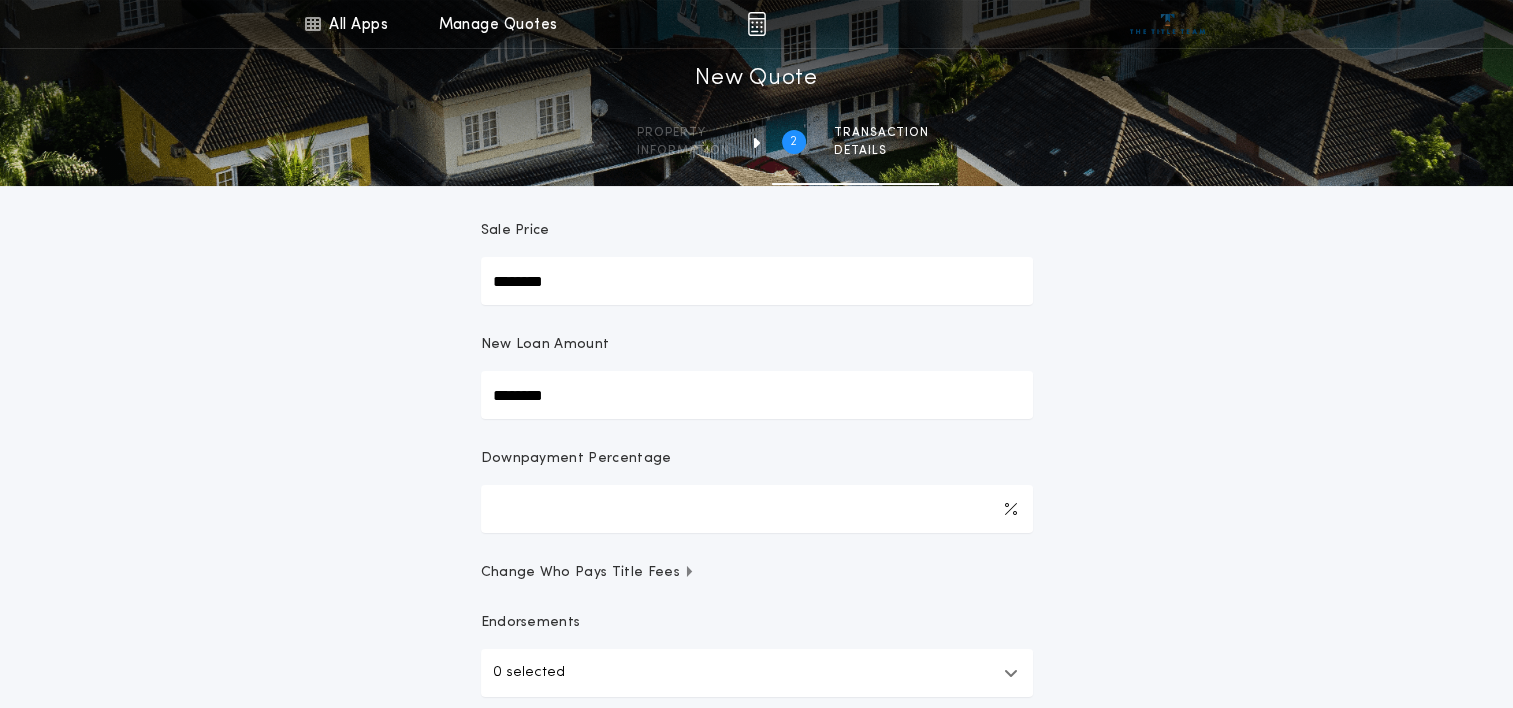 click on "**********" at bounding box center [756, 328] 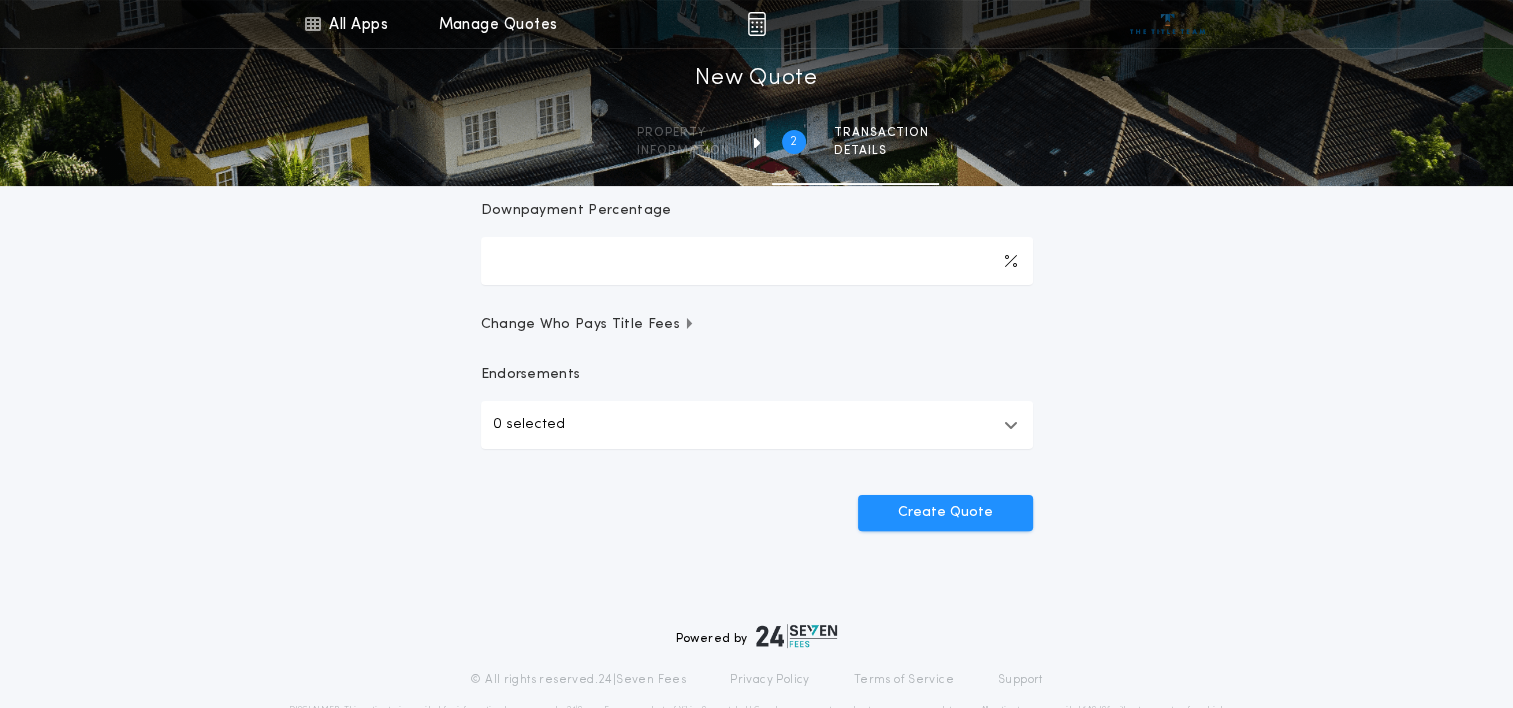 scroll, scrollTop: 500, scrollLeft: 0, axis: vertical 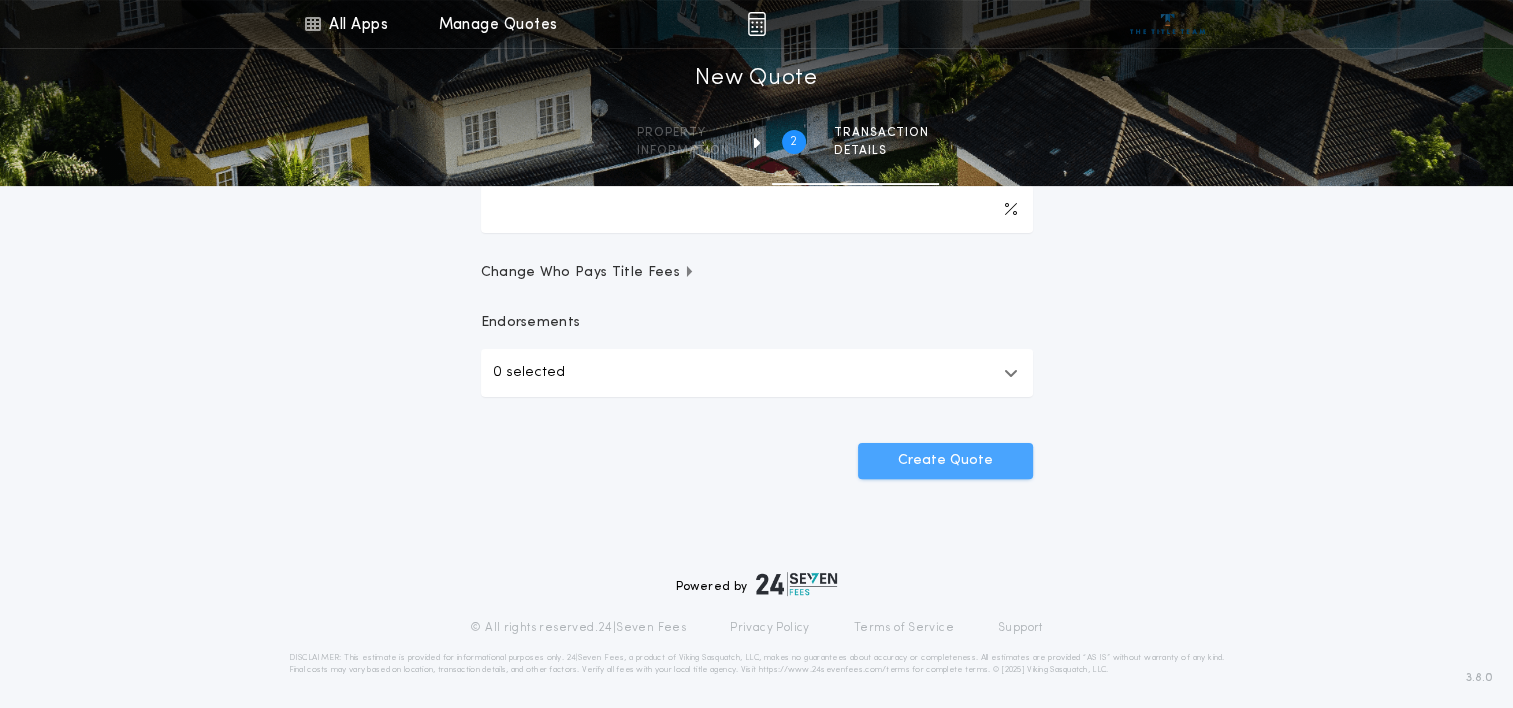 click on "Create Quote" at bounding box center [945, 461] 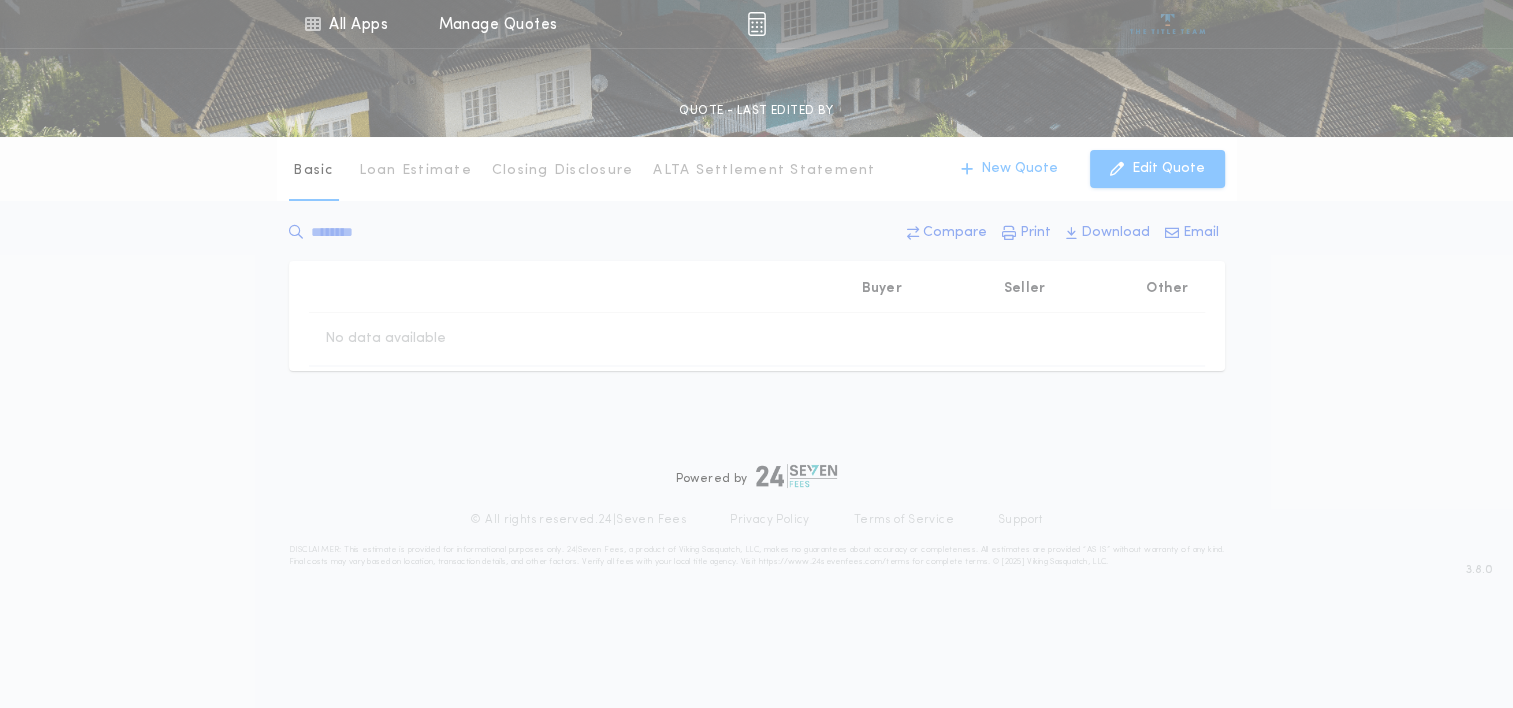 scroll, scrollTop: 0, scrollLeft: 0, axis: both 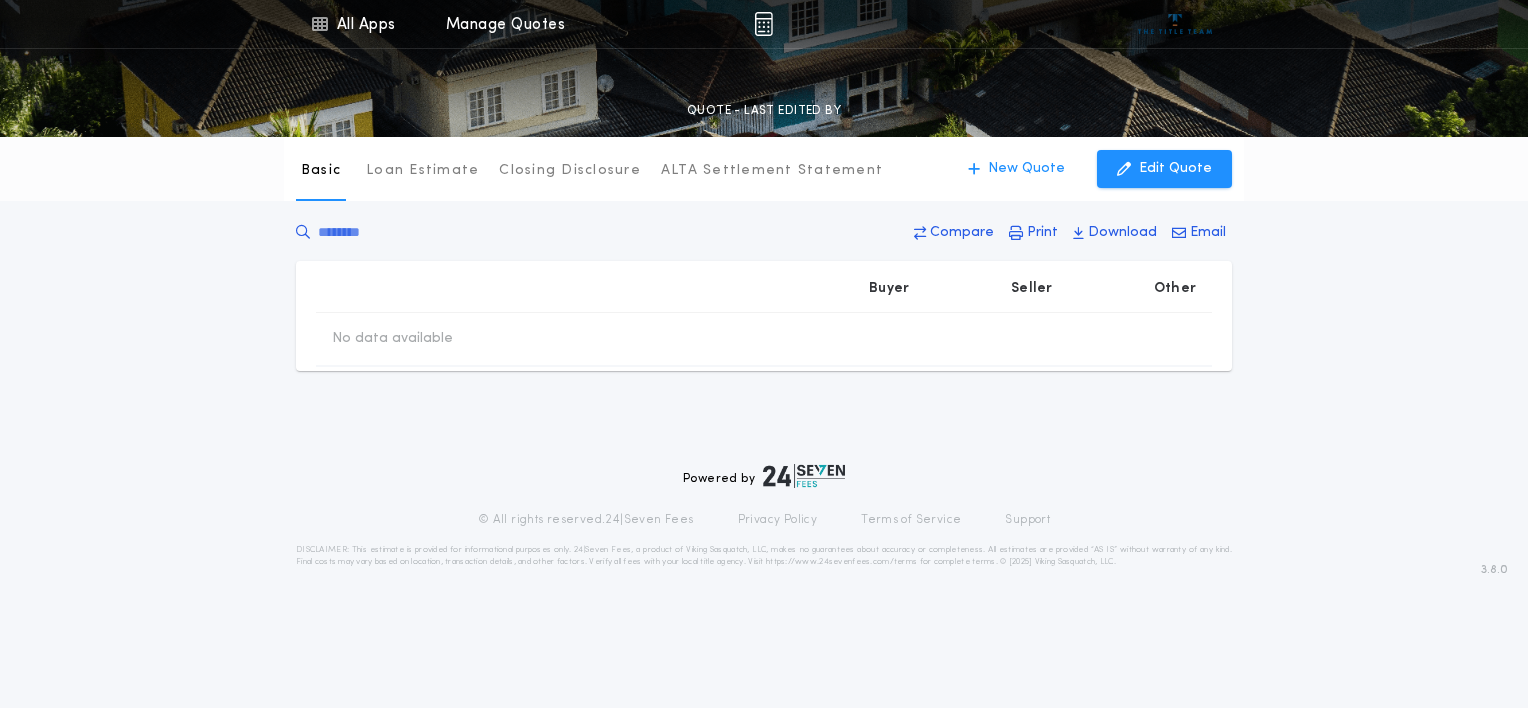 type on "********" 